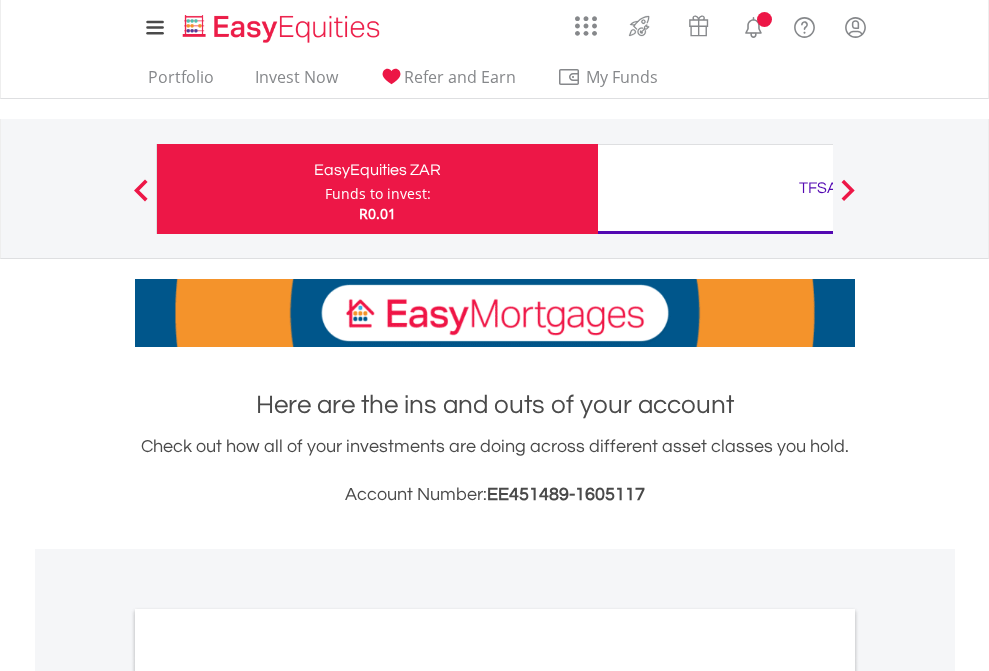scroll, scrollTop: 0, scrollLeft: 0, axis: both 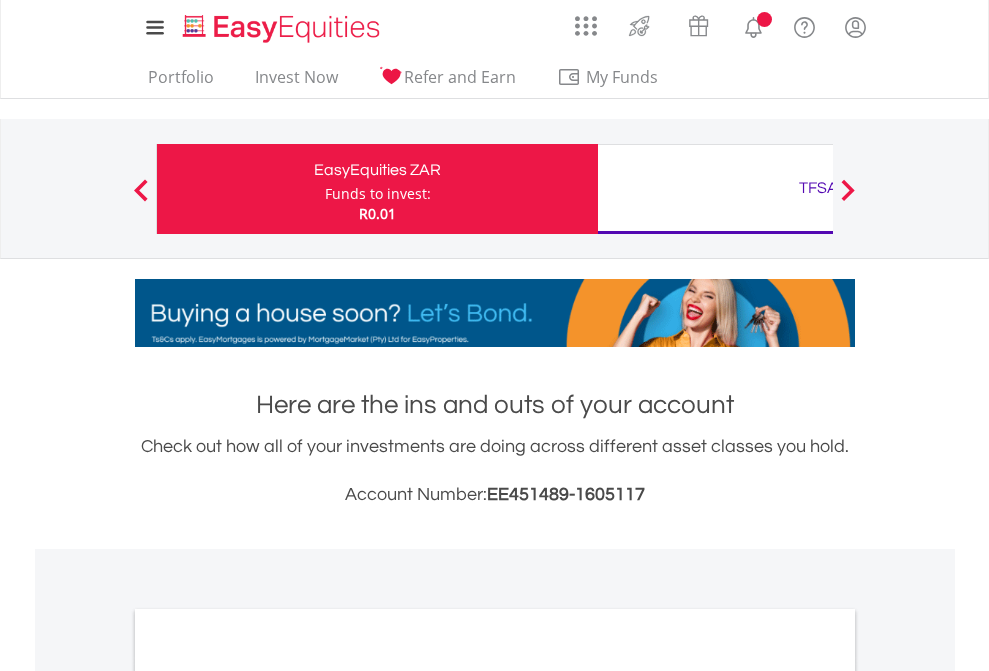click on "Funds to invest:" at bounding box center [378, 194] 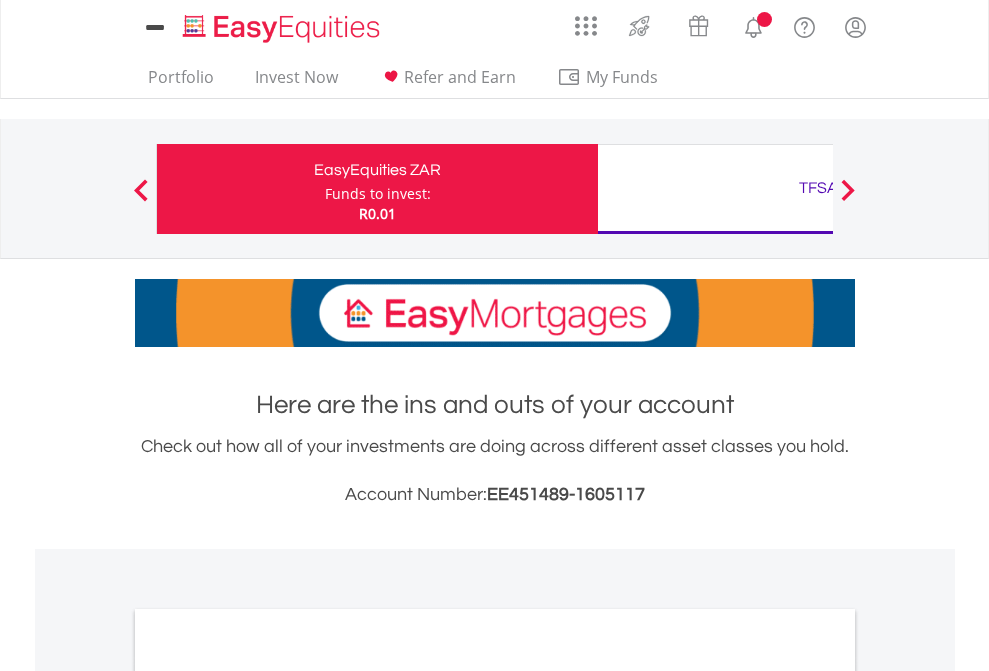 scroll, scrollTop: 0, scrollLeft: 0, axis: both 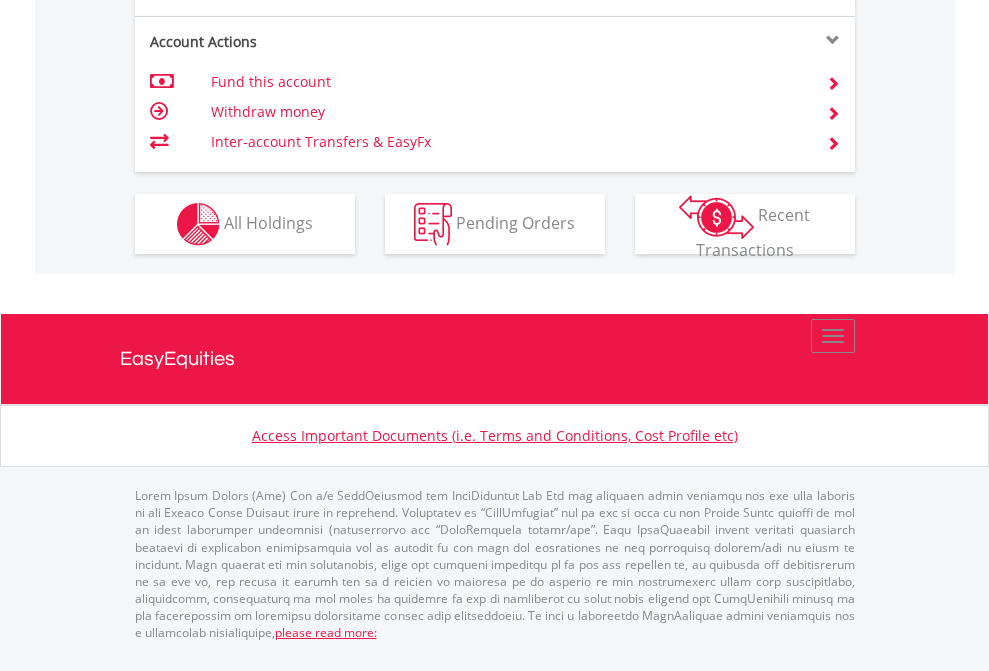 click on "Investment types" at bounding box center [706, -337] 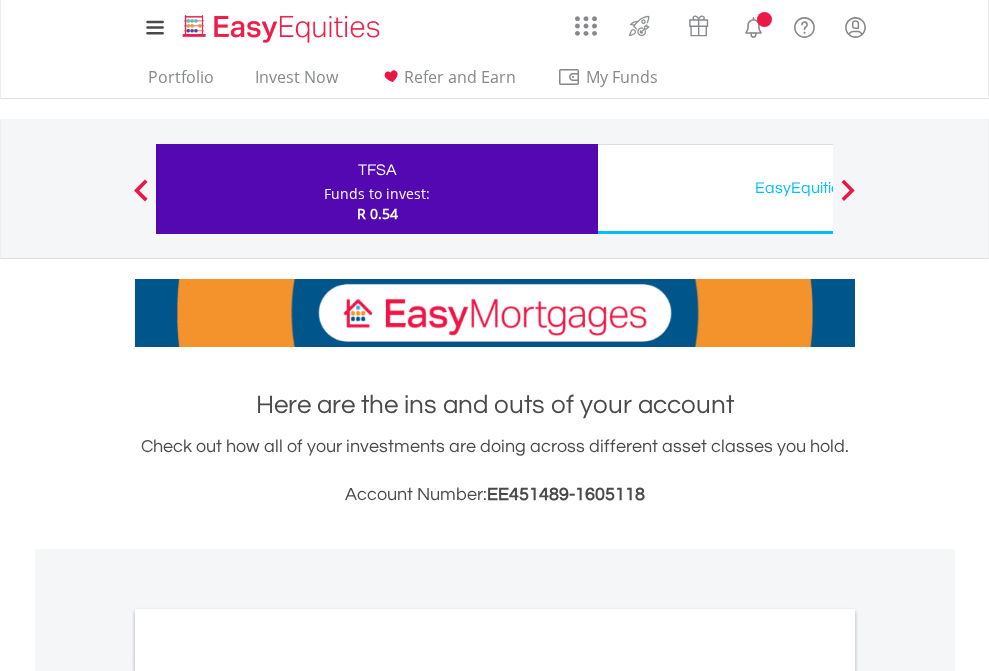 scroll, scrollTop: 0, scrollLeft: 0, axis: both 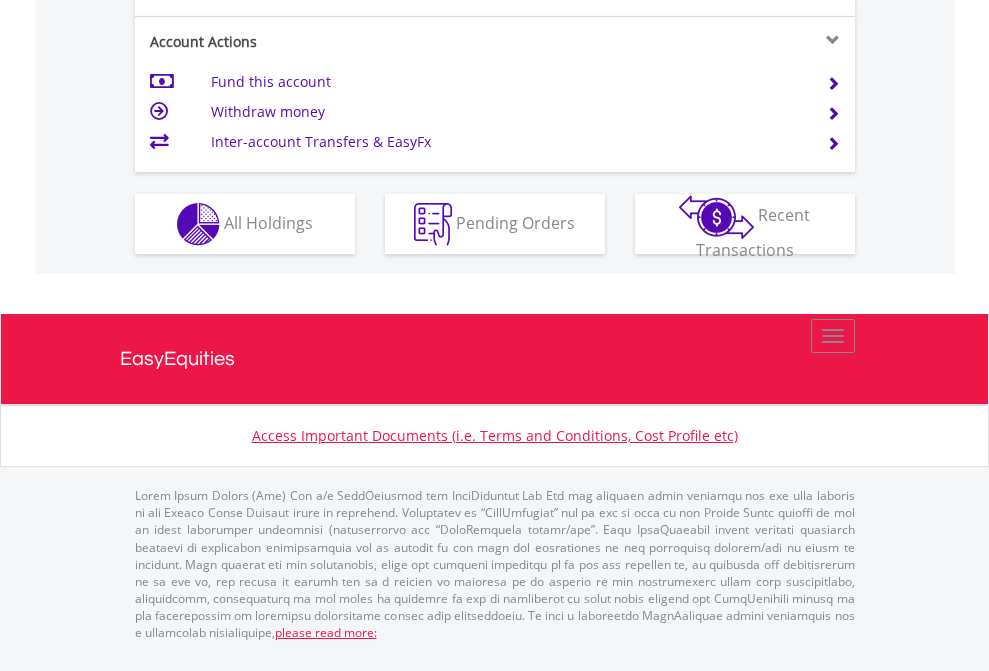click on "Investment types" at bounding box center [706, -337] 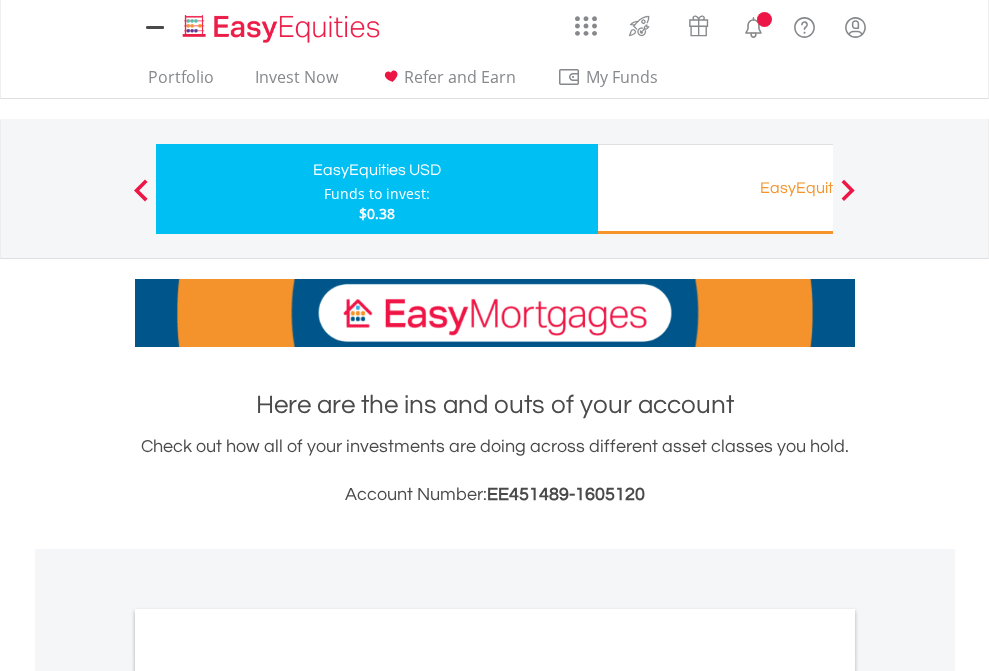 scroll, scrollTop: 0, scrollLeft: 0, axis: both 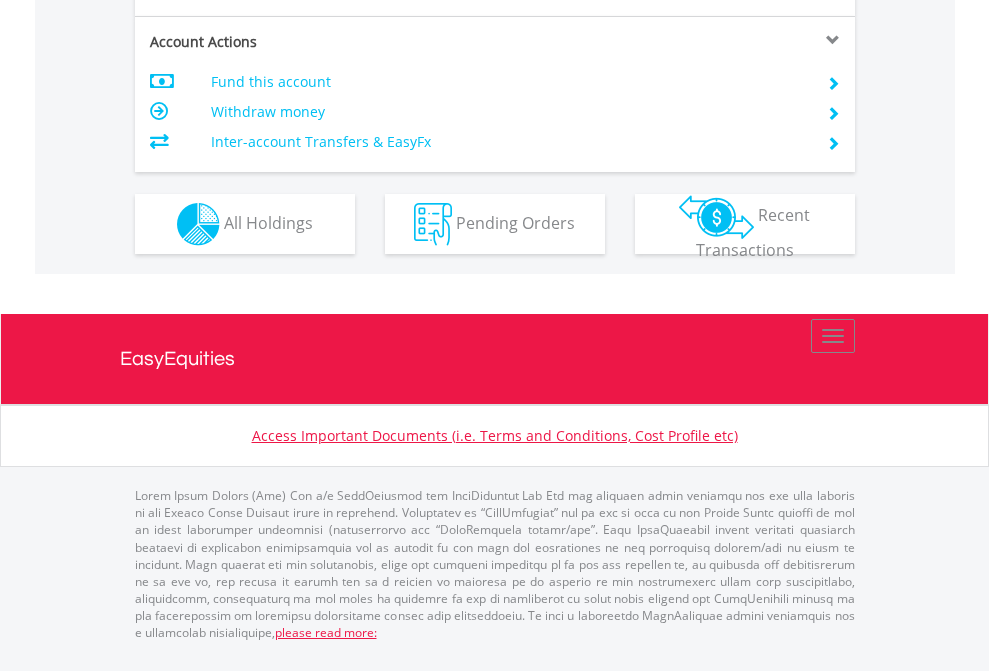 click on "Investment types" at bounding box center (706, -337) 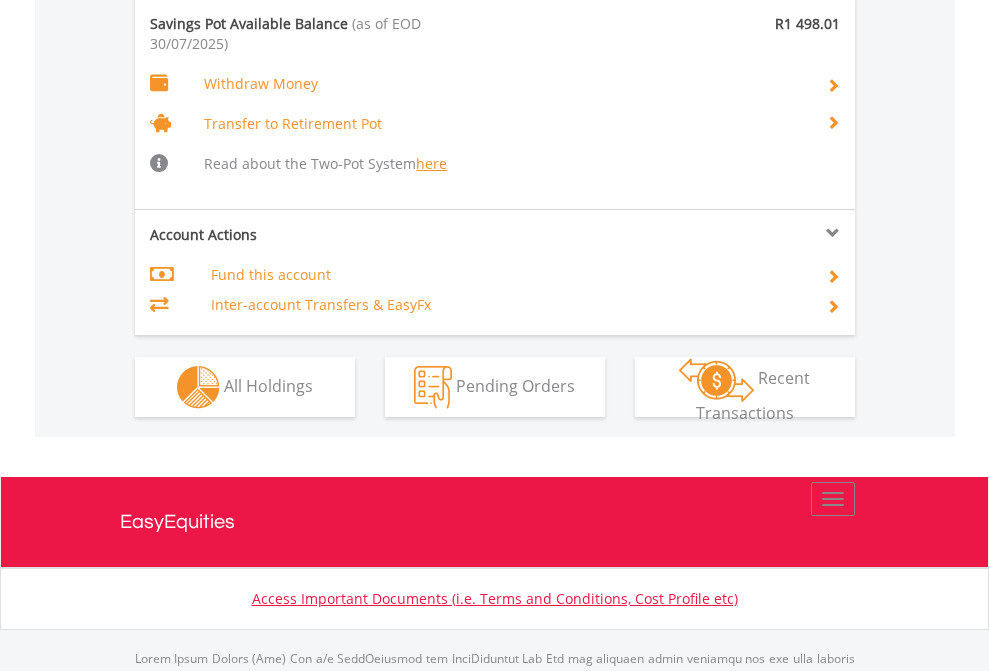 scroll, scrollTop: 2013, scrollLeft: 0, axis: vertical 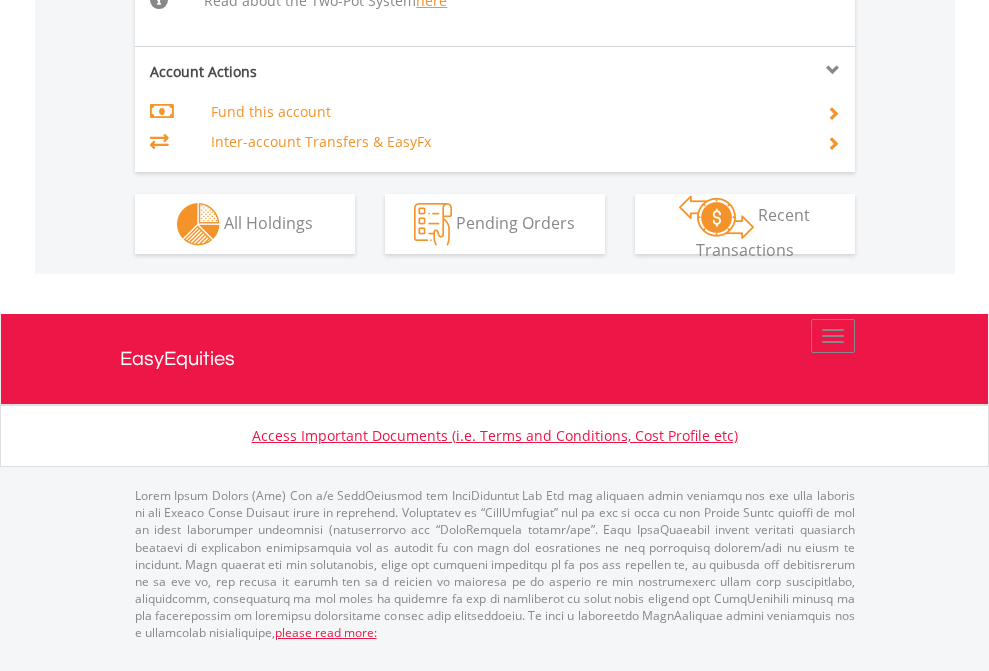 click on "Investment types" at bounding box center [706, -518] 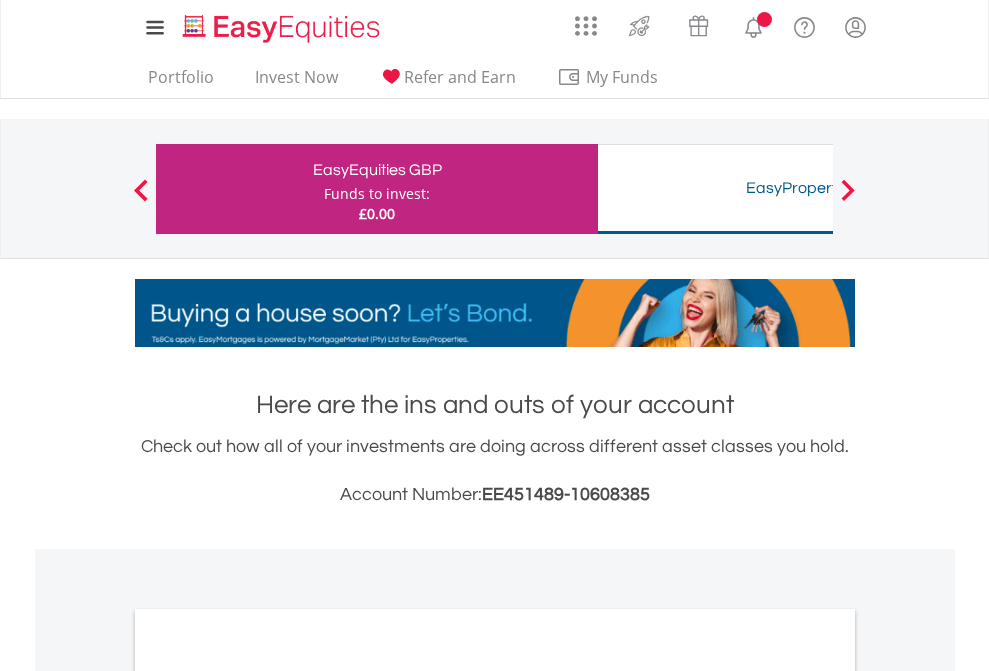scroll, scrollTop: 0, scrollLeft: 0, axis: both 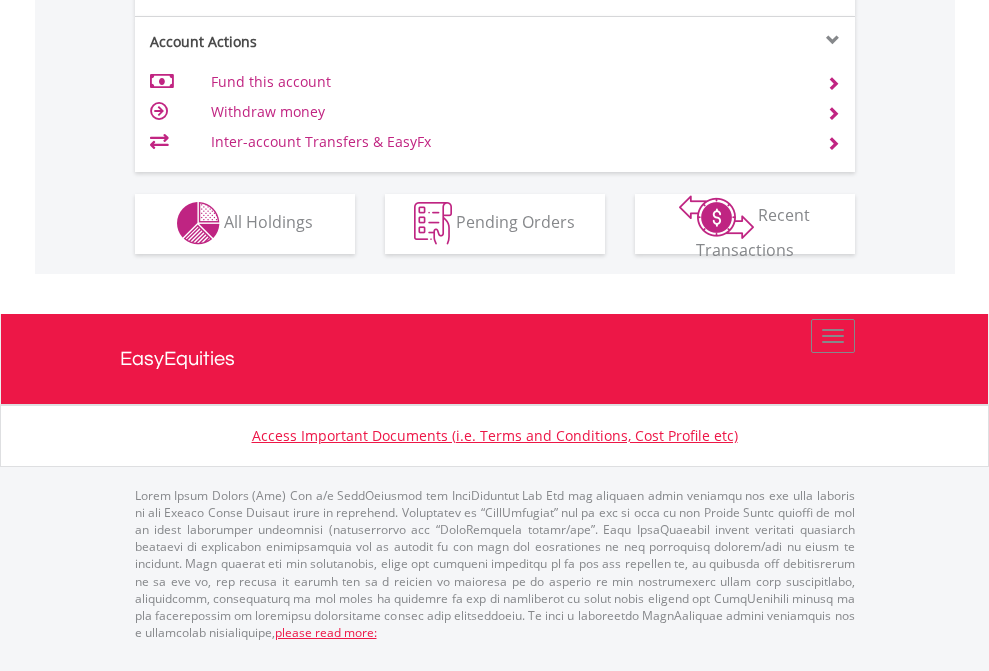 click on "Investment types" at bounding box center (706, -353) 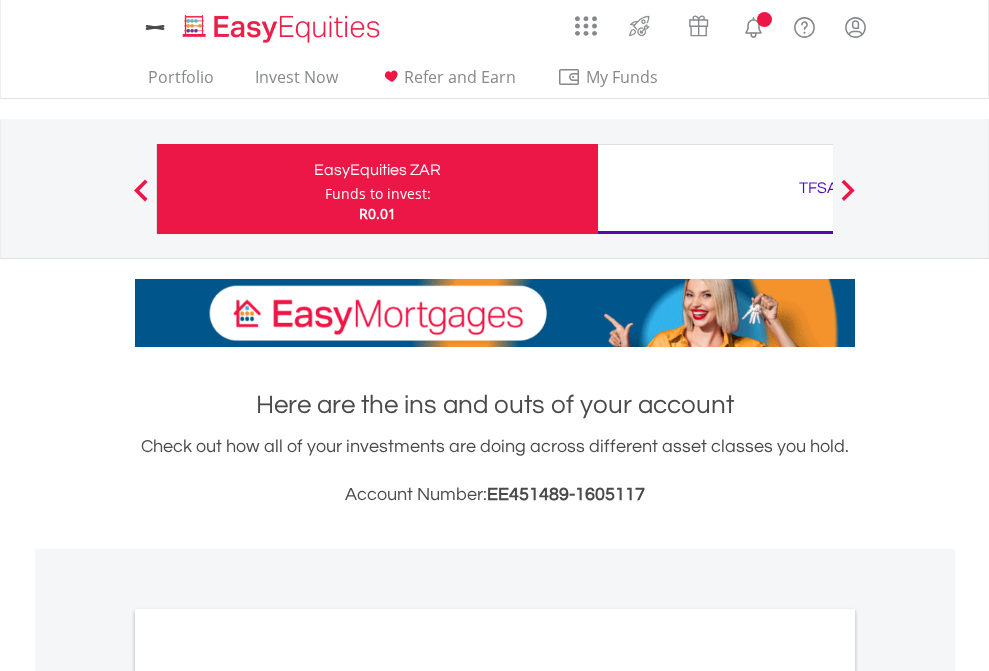 click on "All Holdings" at bounding box center [268, 1096] 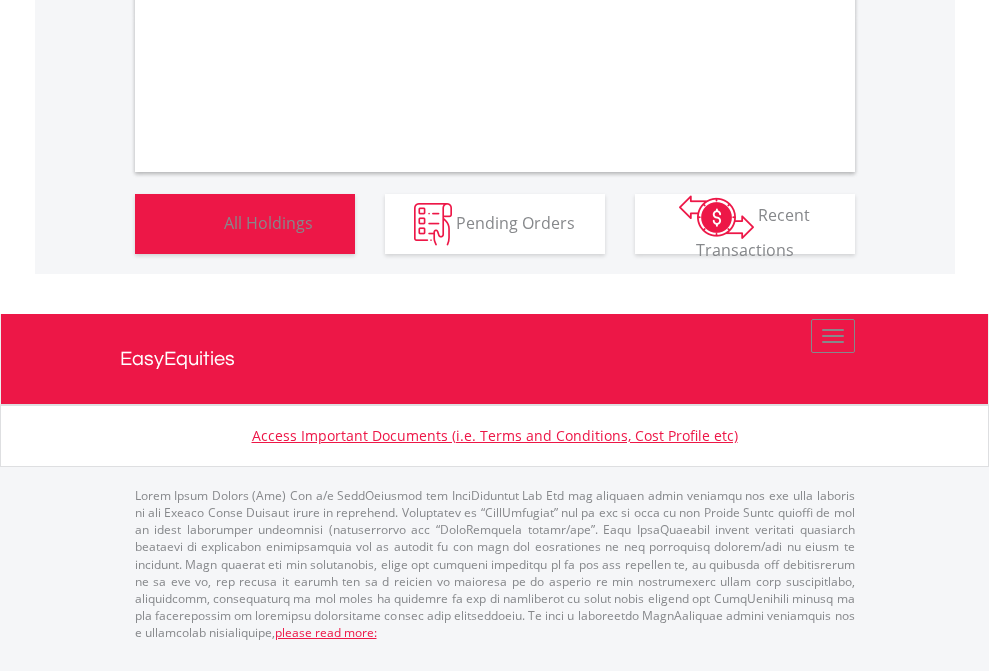 scroll, scrollTop: 1202, scrollLeft: 0, axis: vertical 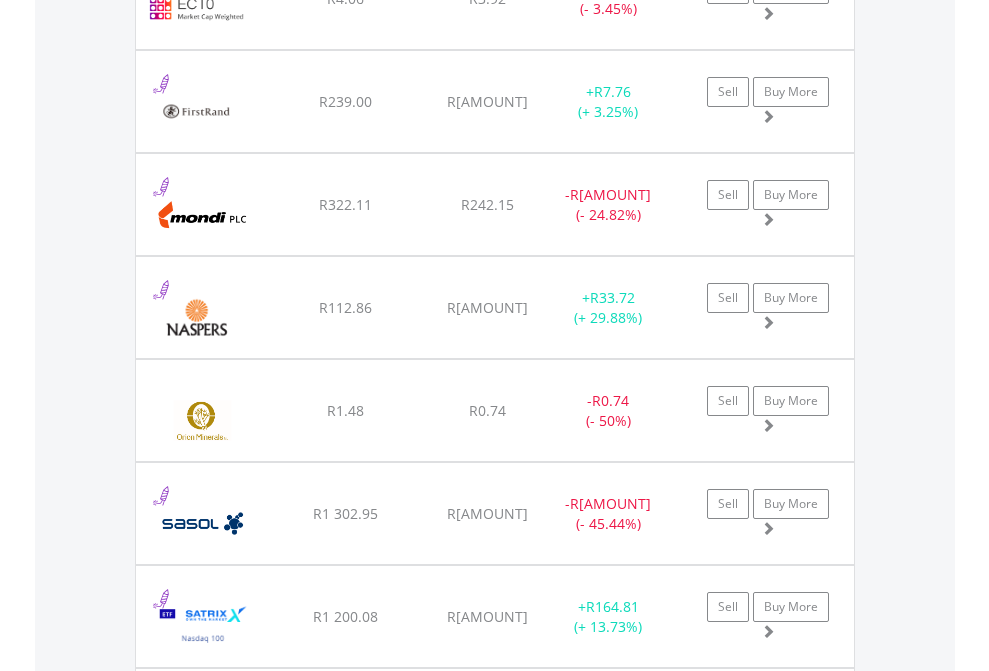 click on "TFSA" at bounding box center (818, -2116) 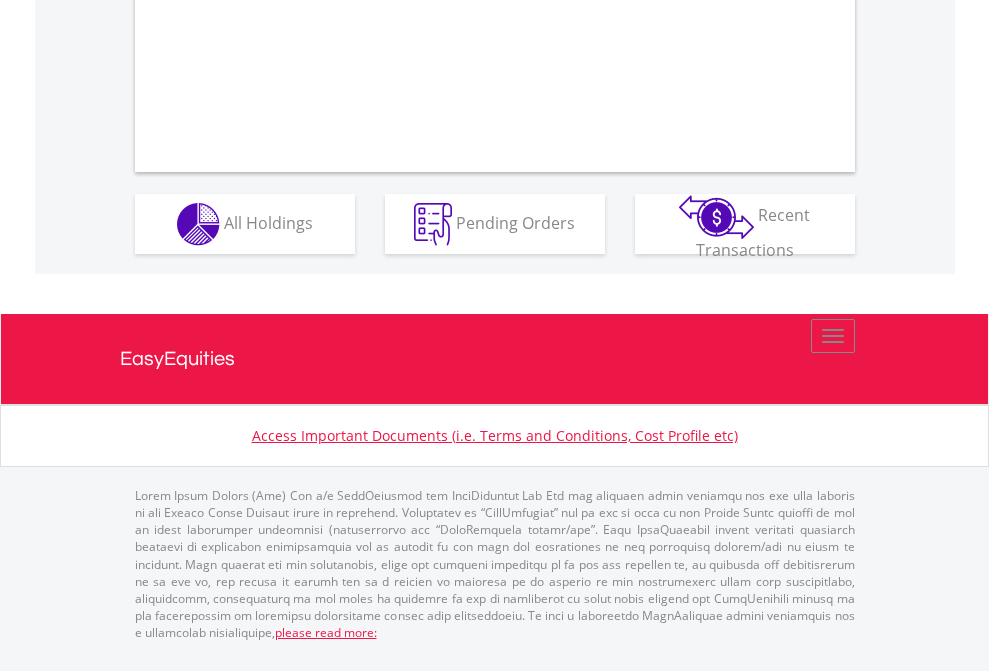 click on "All Holdings" at bounding box center [268, 222] 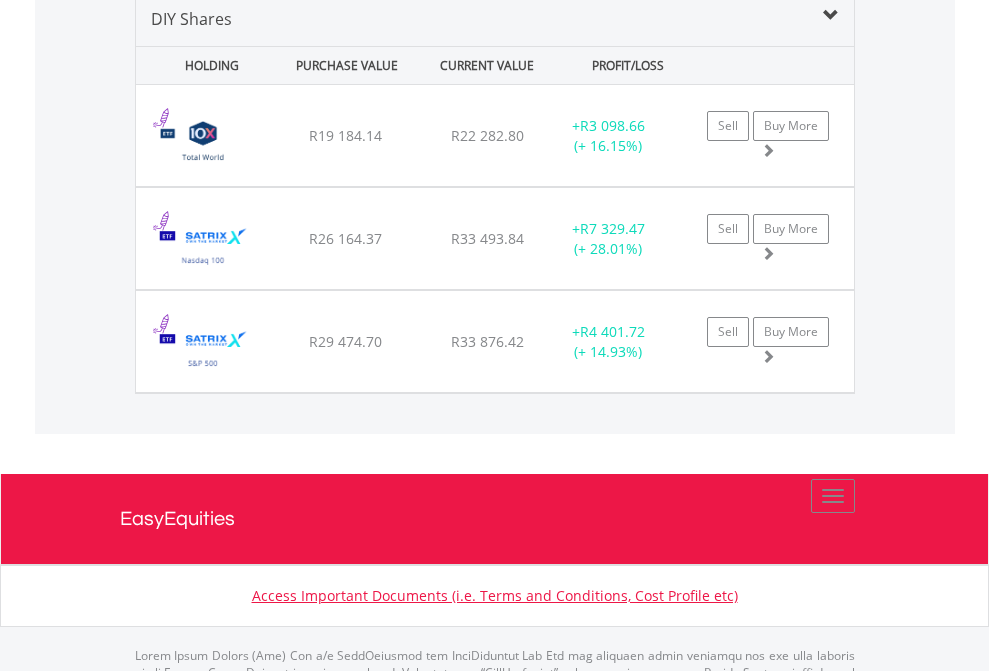 scroll, scrollTop: 1933, scrollLeft: 0, axis: vertical 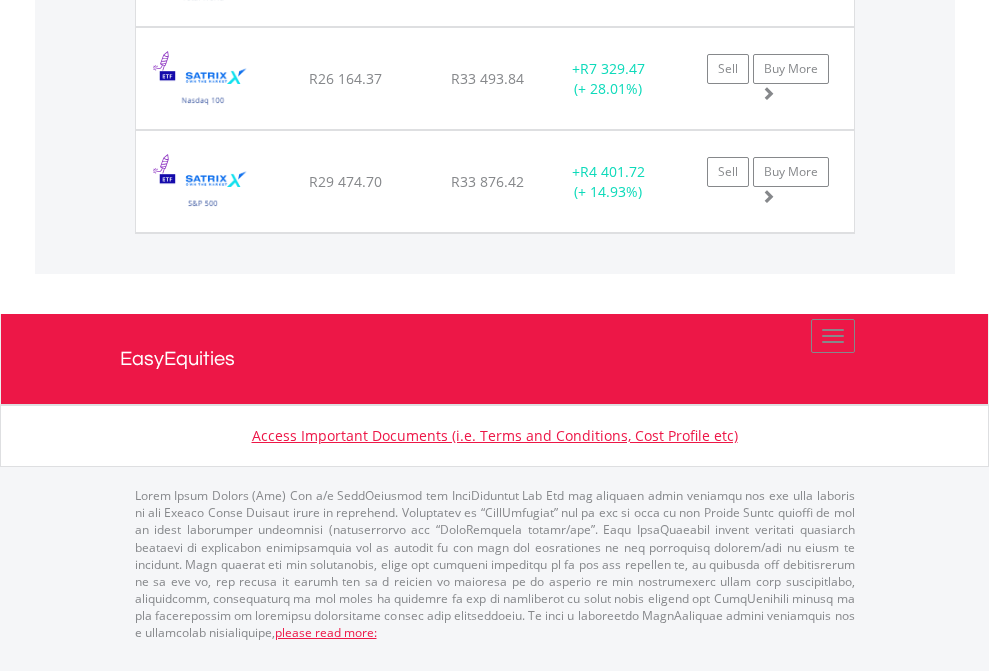 click on "EasyEquities USD" at bounding box center [818, -1174] 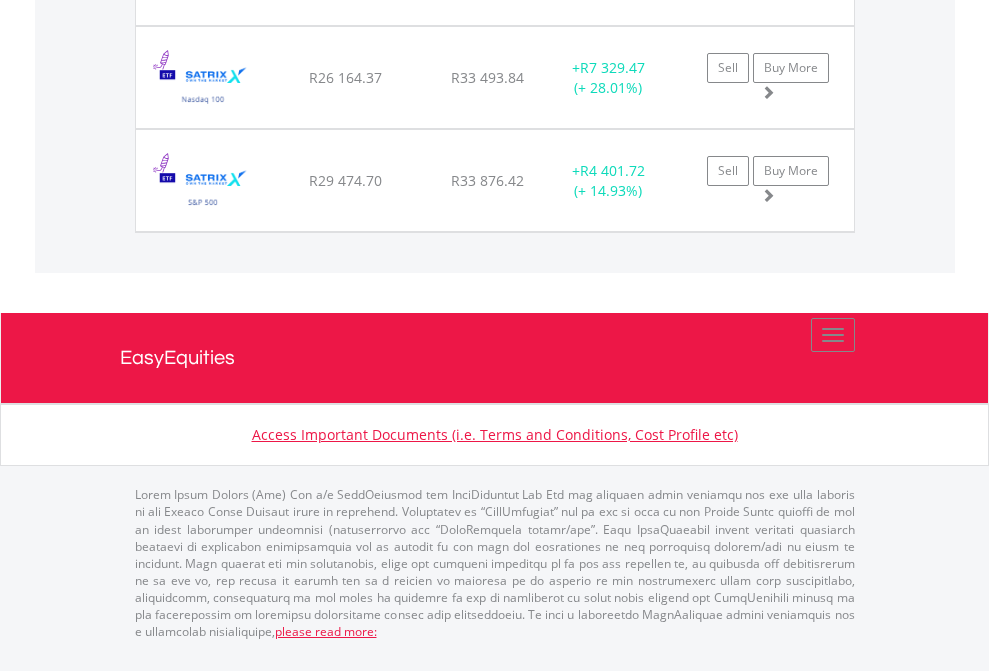 scroll, scrollTop: 144, scrollLeft: 0, axis: vertical 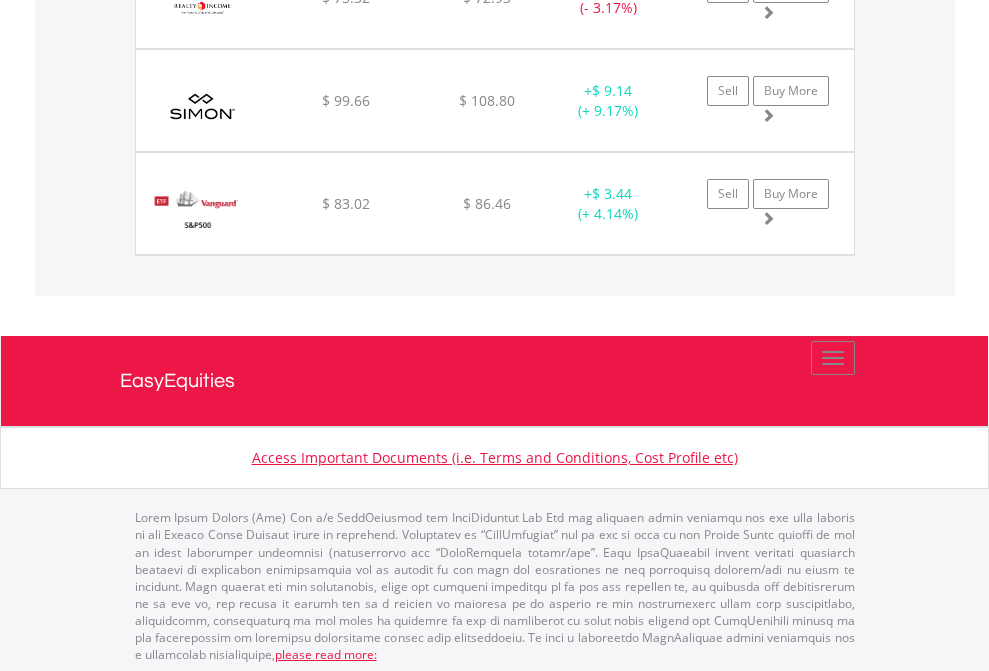 click on "EasyEquities RA" at bounding box center (818, -2077) 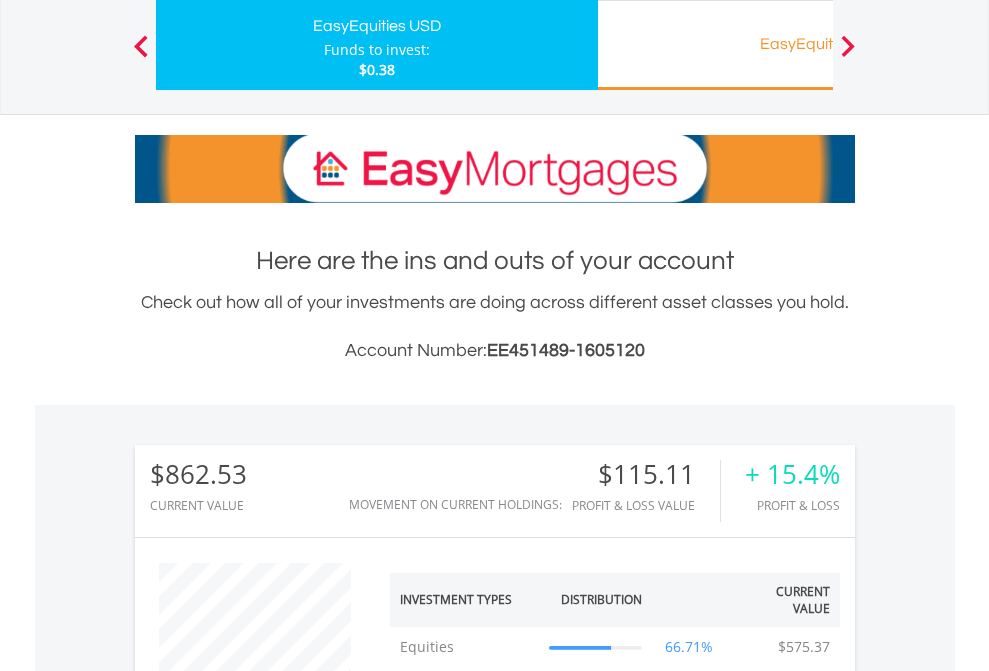 scroll, scrollTop: 999808, scrollLeft: 999687, axis: both 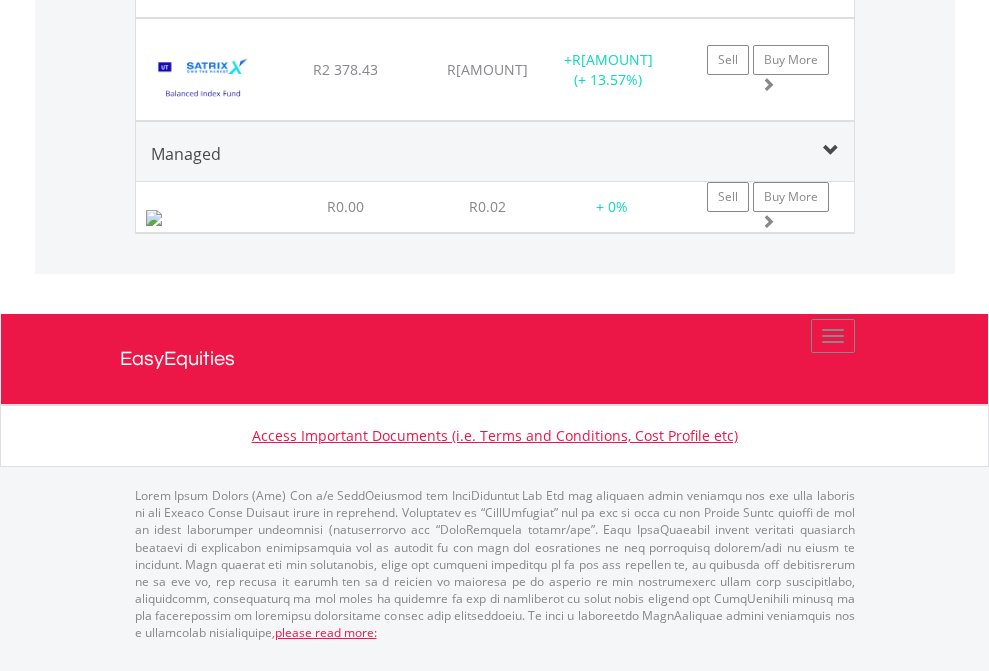 click on "EasyEquities GBP" at bounding box center (818, -1256) 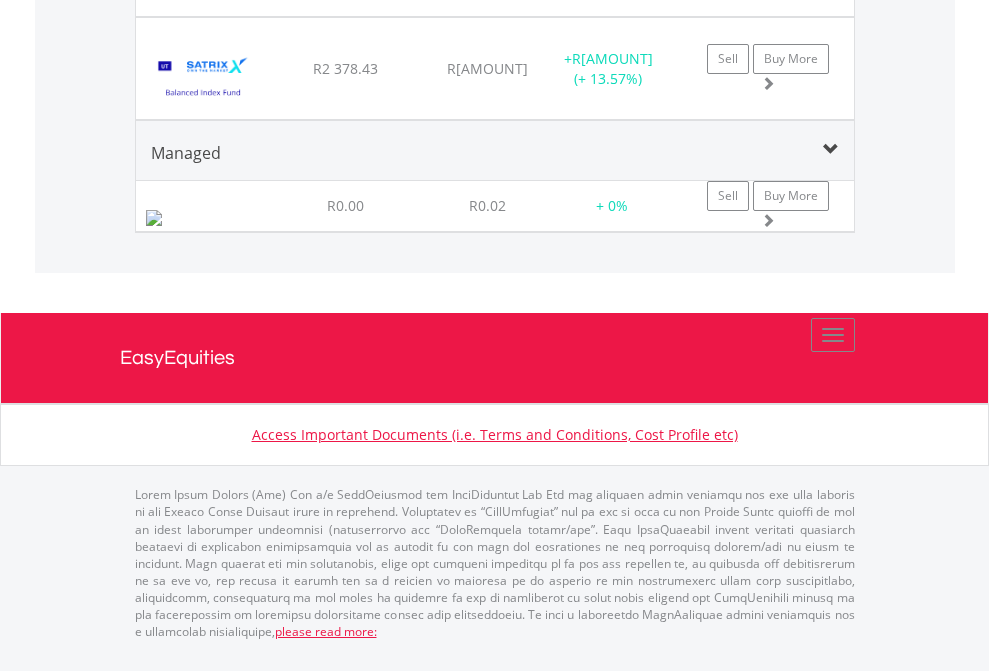 scroll, scrollTop: 144, scrollLeft: 0, axis: vertical 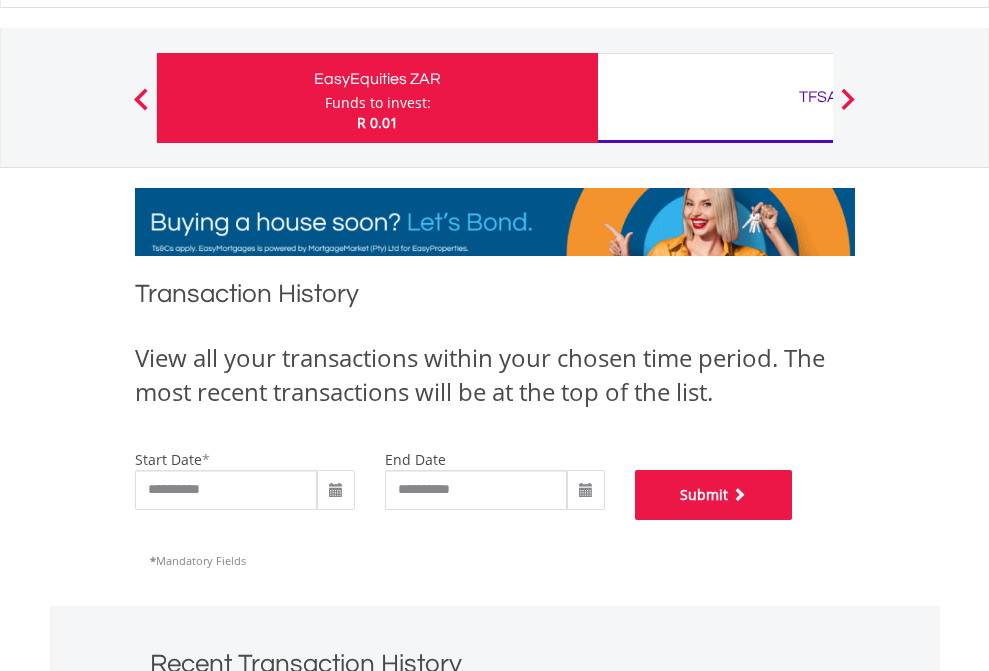 click on "Submit" at bounding box center (714, 495) 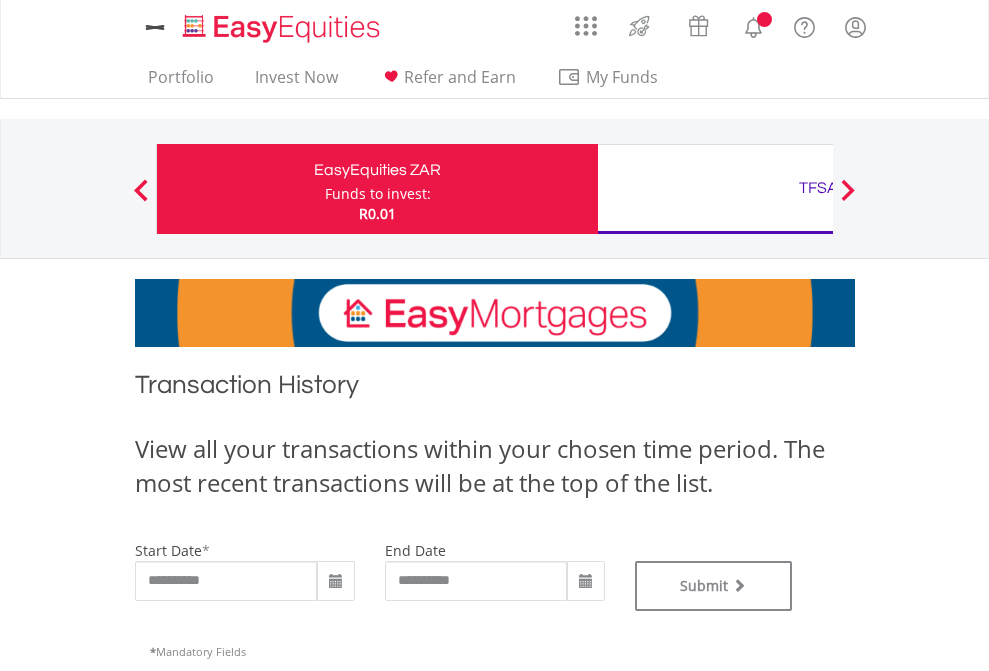 scroll, scrollTop: 0, scrollLeft: 0, axis: both 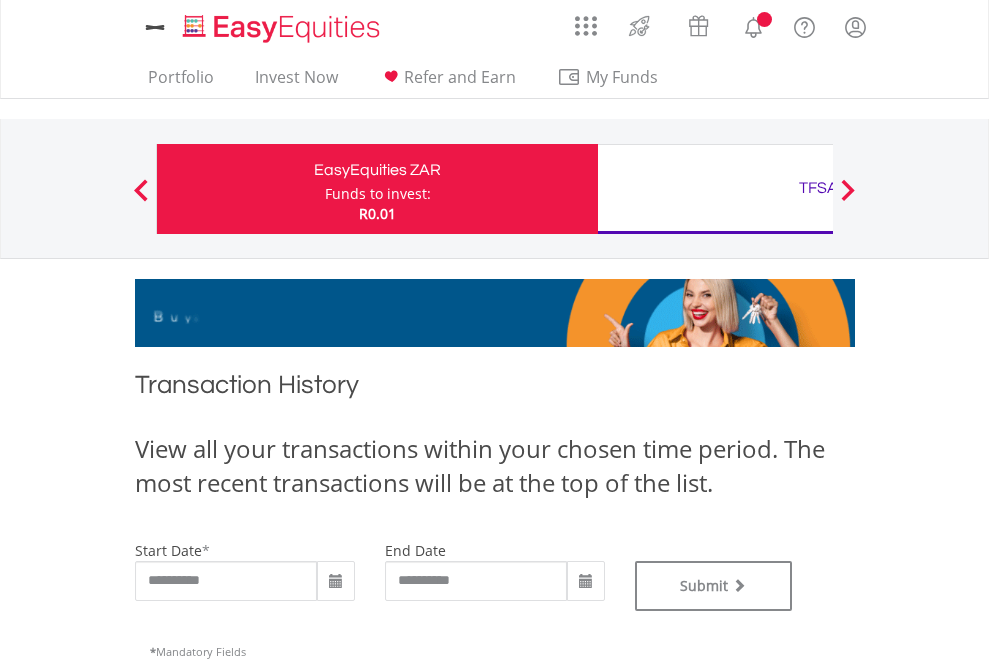 click on "TFSA" at bounding box center [818, 188] 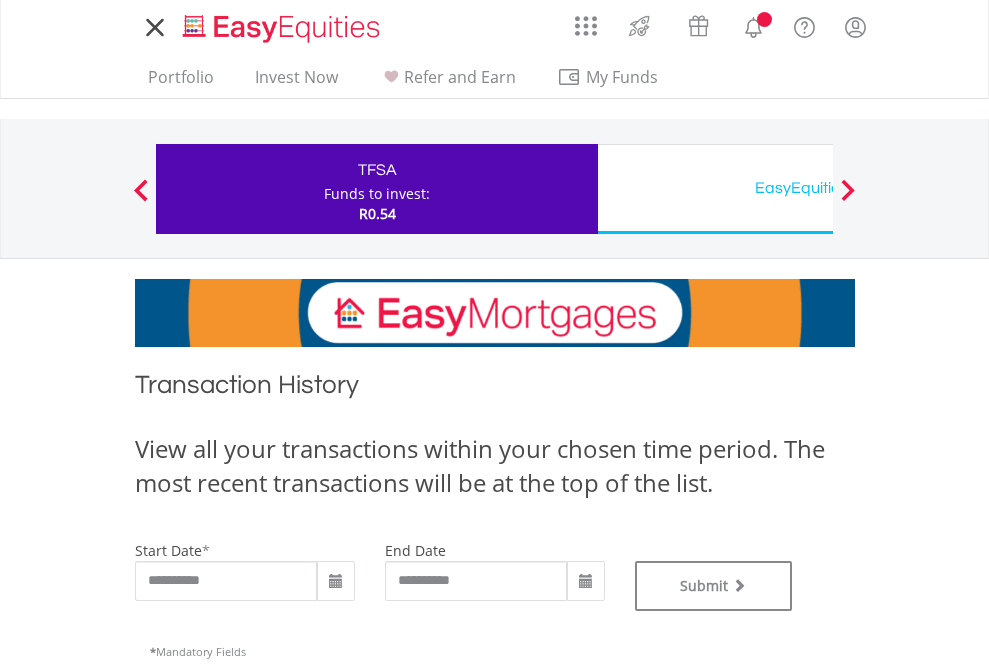 scroll, scrollTop: 0, scrollLeft: 0, axis: both 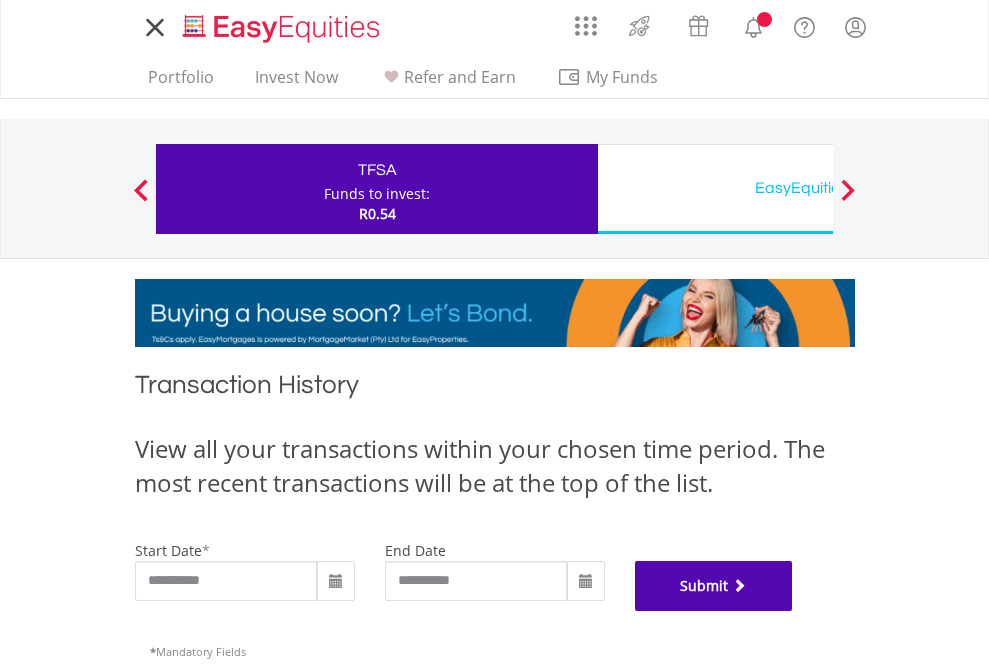 click on "Submit" at bounding box center (714, 586) 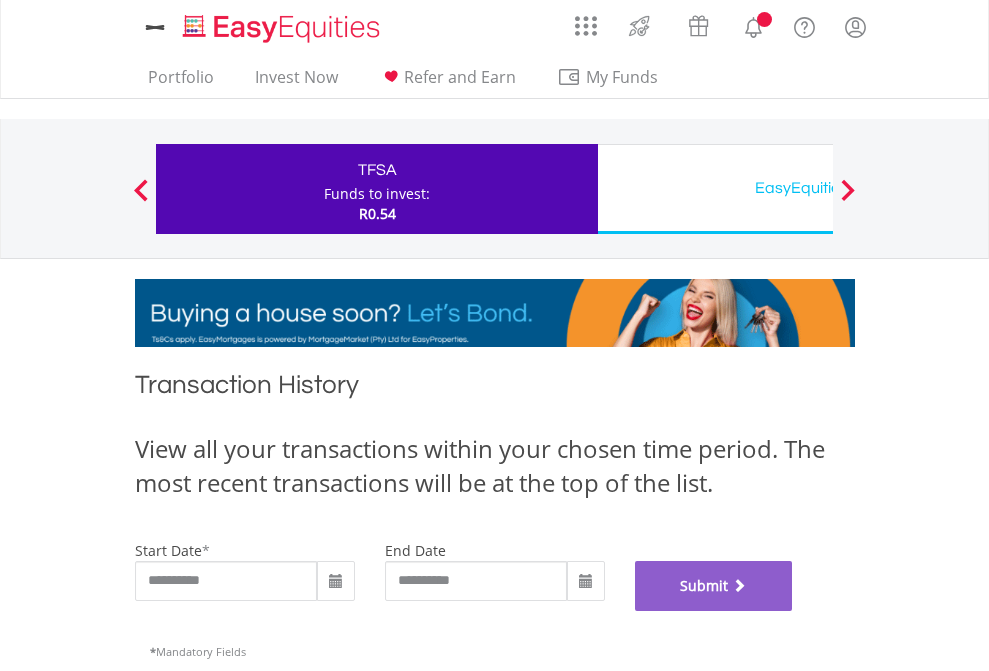 scroll, scrollTop: 811, scrollLeft: 0, axis: vertical 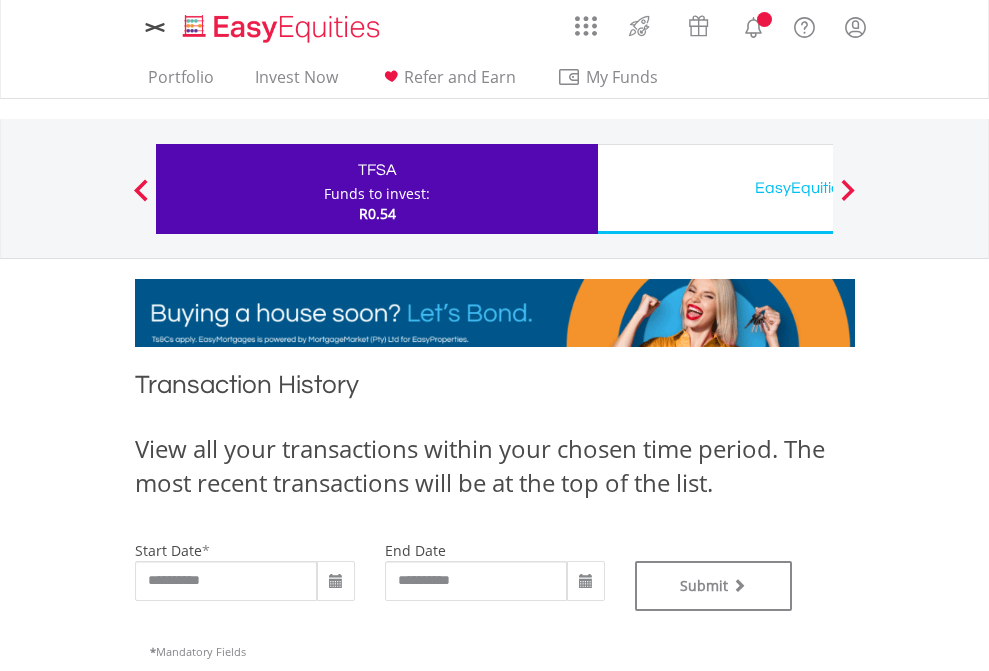 click on "EasyEquities USD" at bounding box center (818, 188) 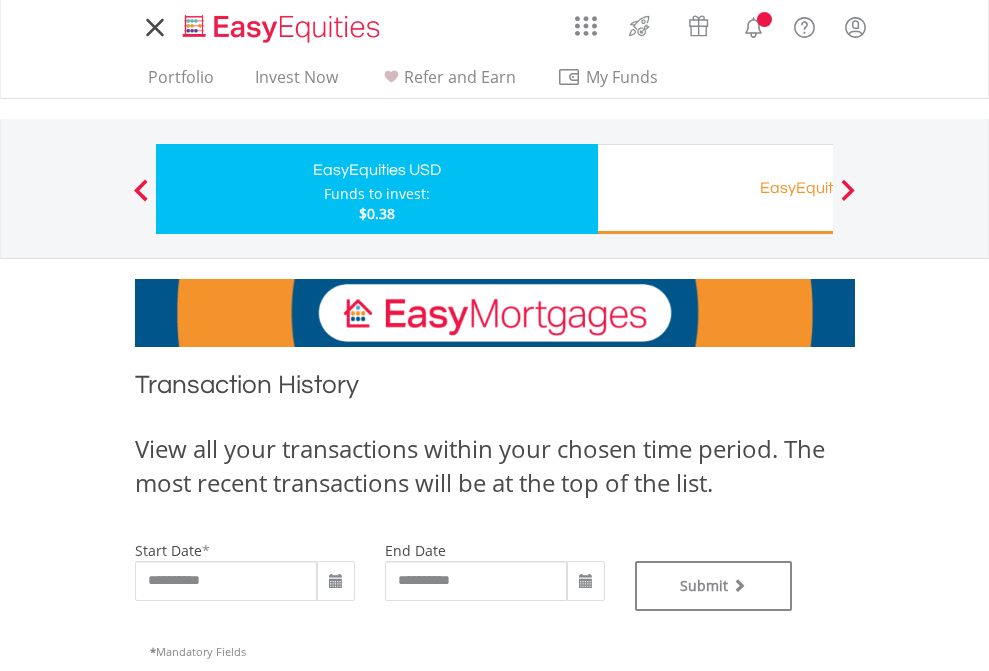 scroll, scrollTop: 0, scrollLeft: 0, axis: both 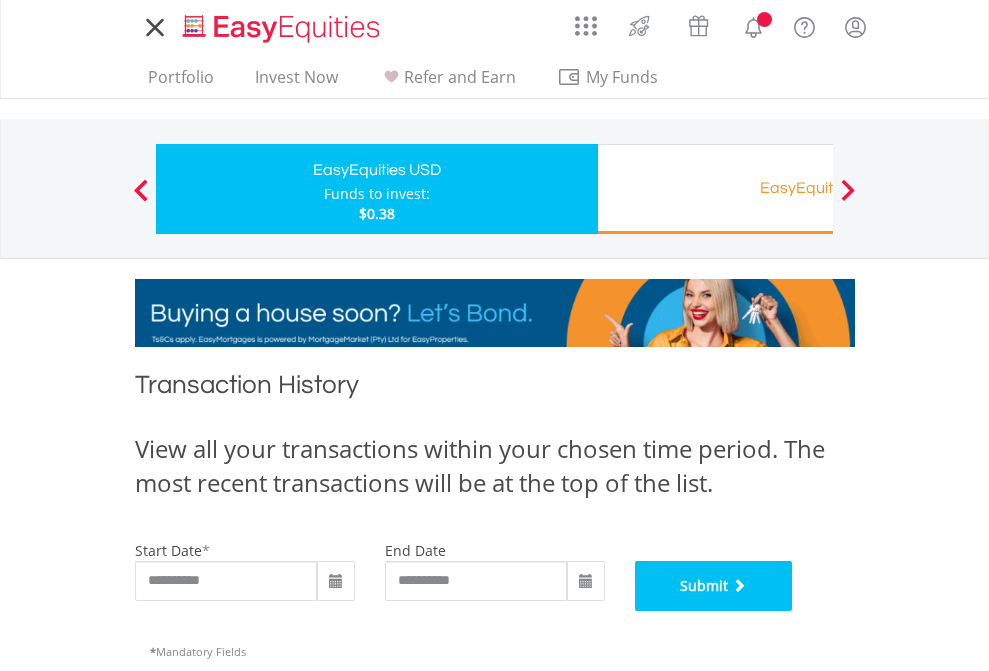 click on "Submit" at bounding box center [714, 586] 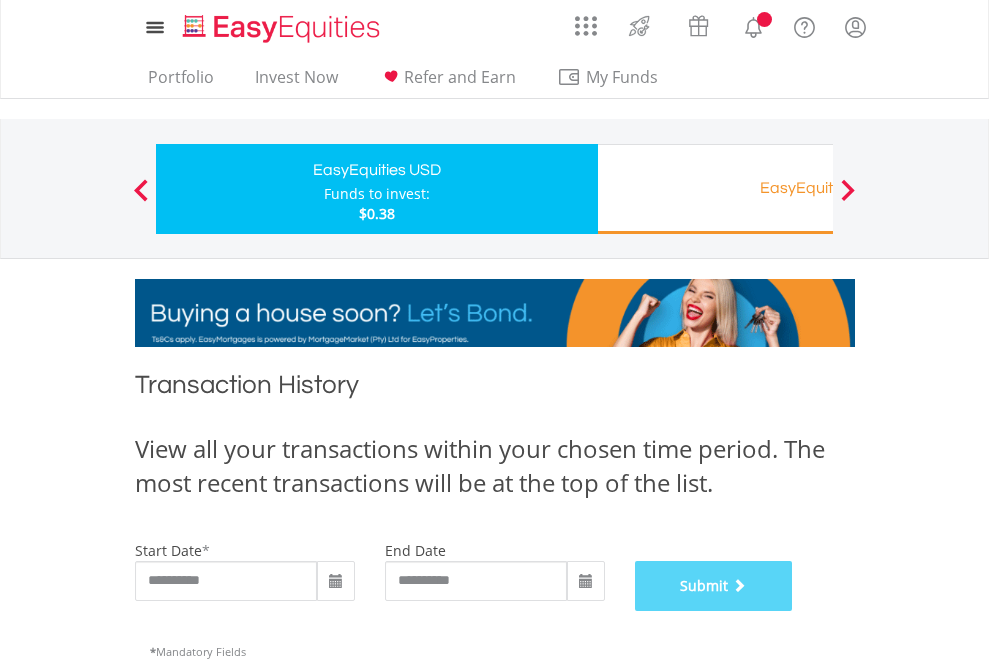 scroll, scrollTop: 811, scrollLeft: 0, axis: vertical 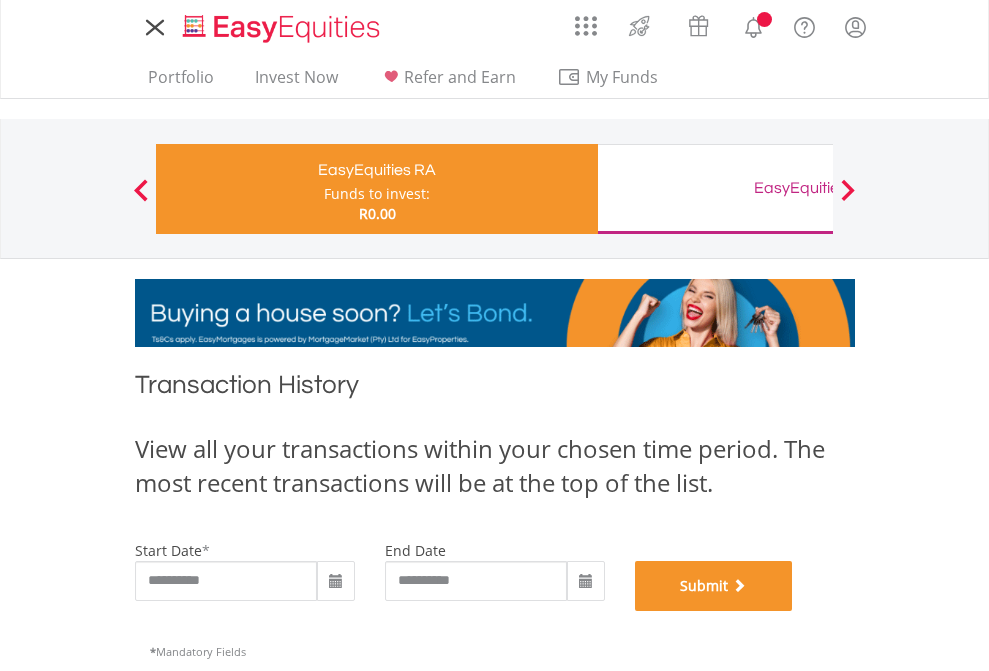 click on "Submit" at bounding box center [714, 586] 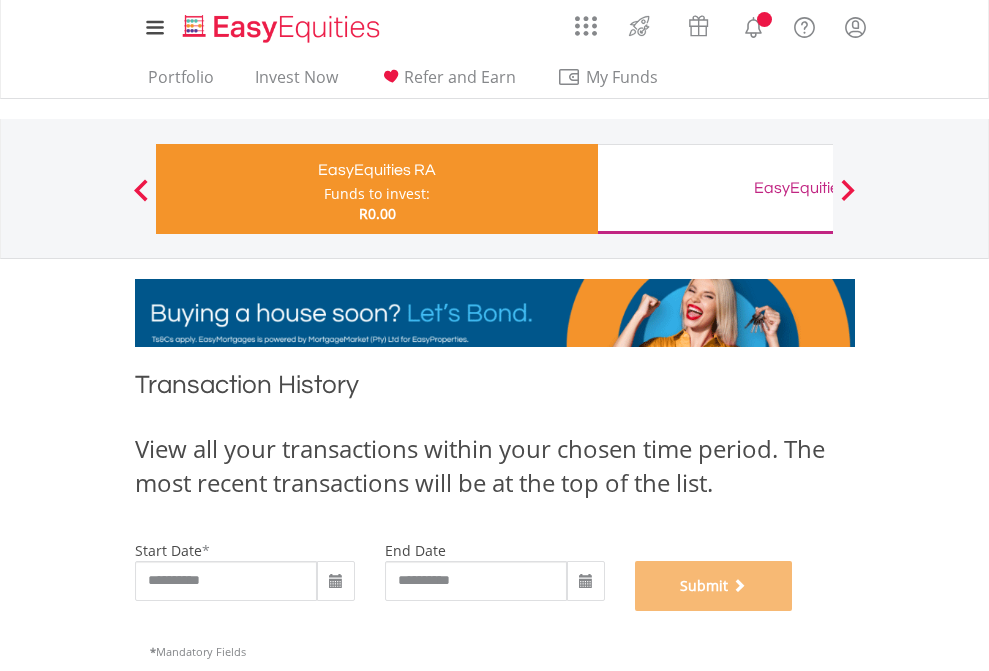 scroll, scrollTop: 811, scrollLeft: 0, axis: vertical 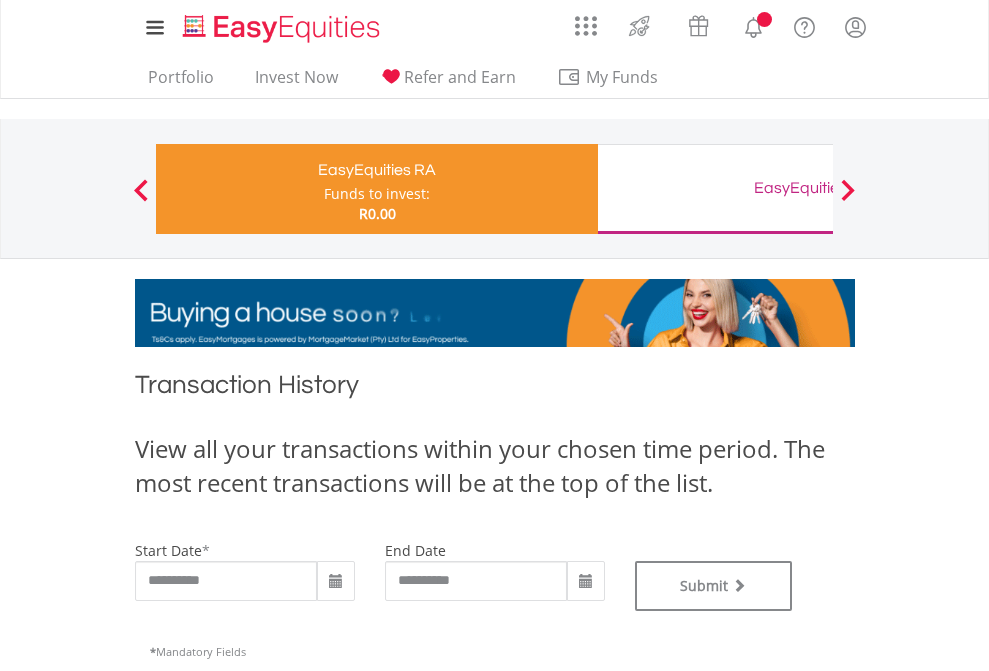 click on "EasyEquities GBP" at bounding box center (818, 188) 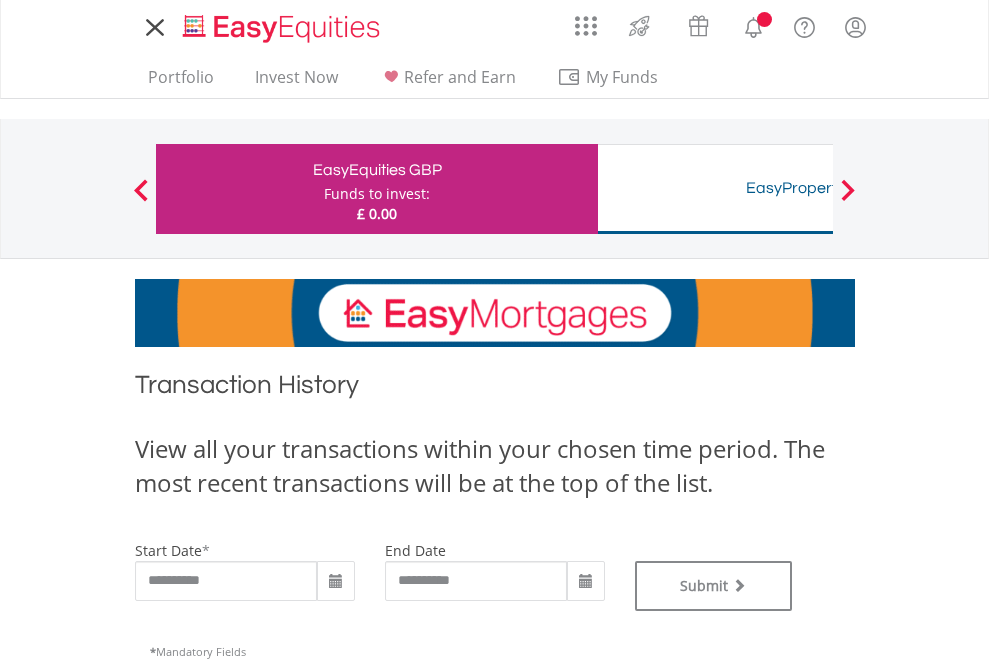 scroll, scrollTop: 0, scrollLeft: 0, axis: both 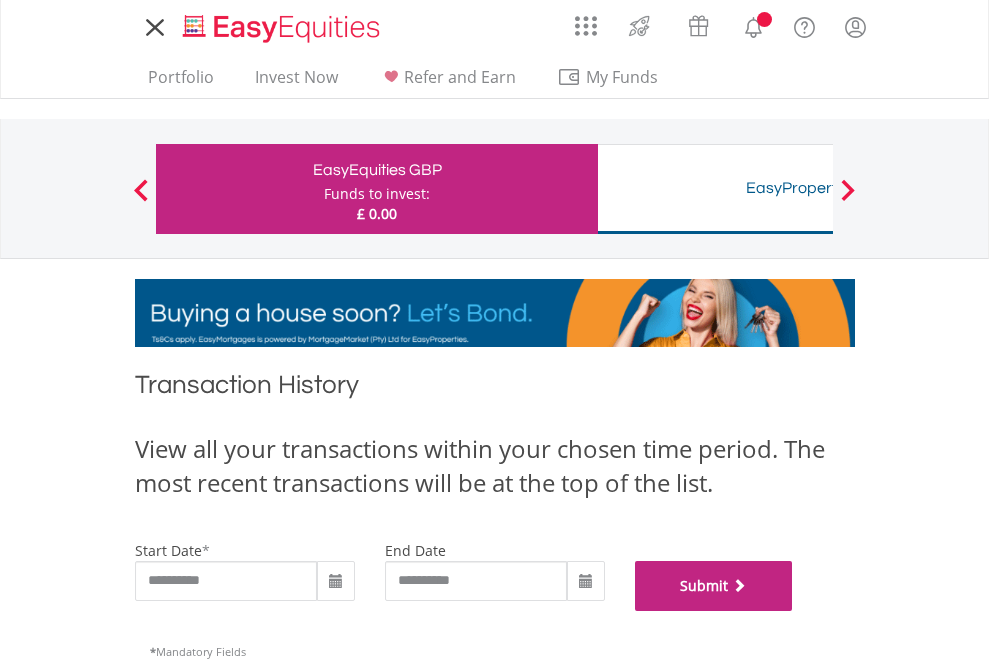 click on "Submit" at bounding box center (714, 586) 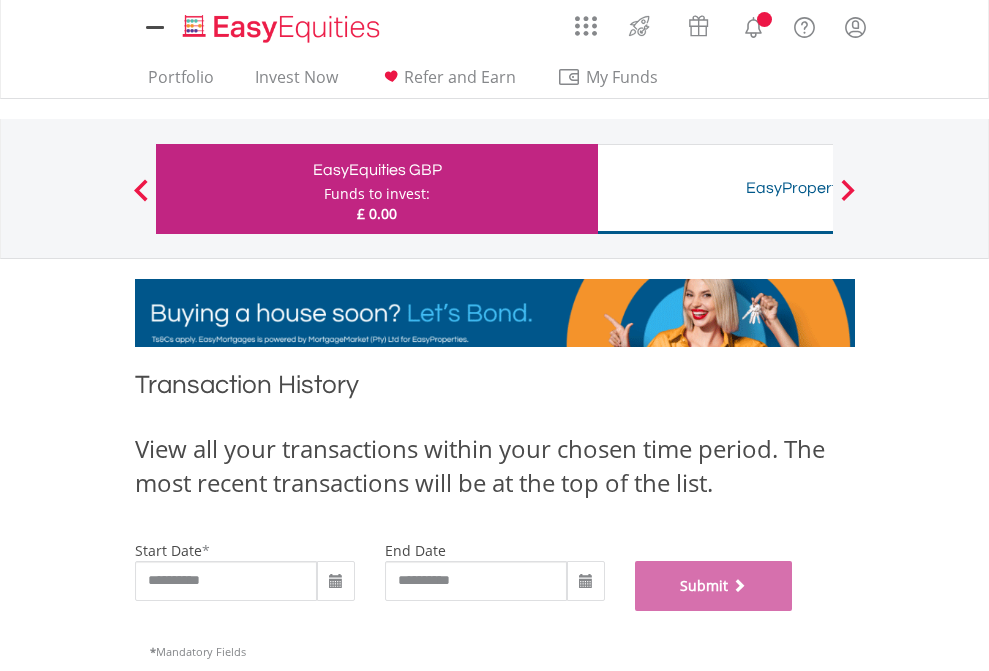 scroll, scrollTop: 811, scrollLeft: 0, axis: vertical 